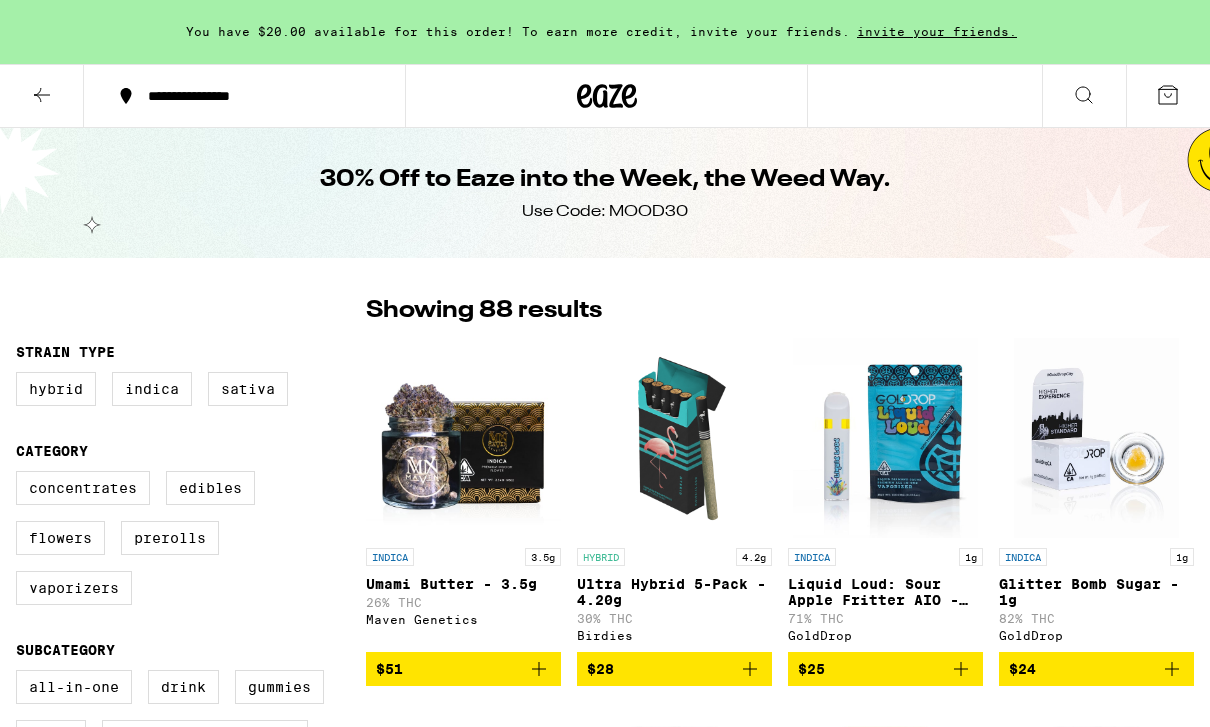 scroll, scrollTop: 0, scrollLeft: 0, axis: both 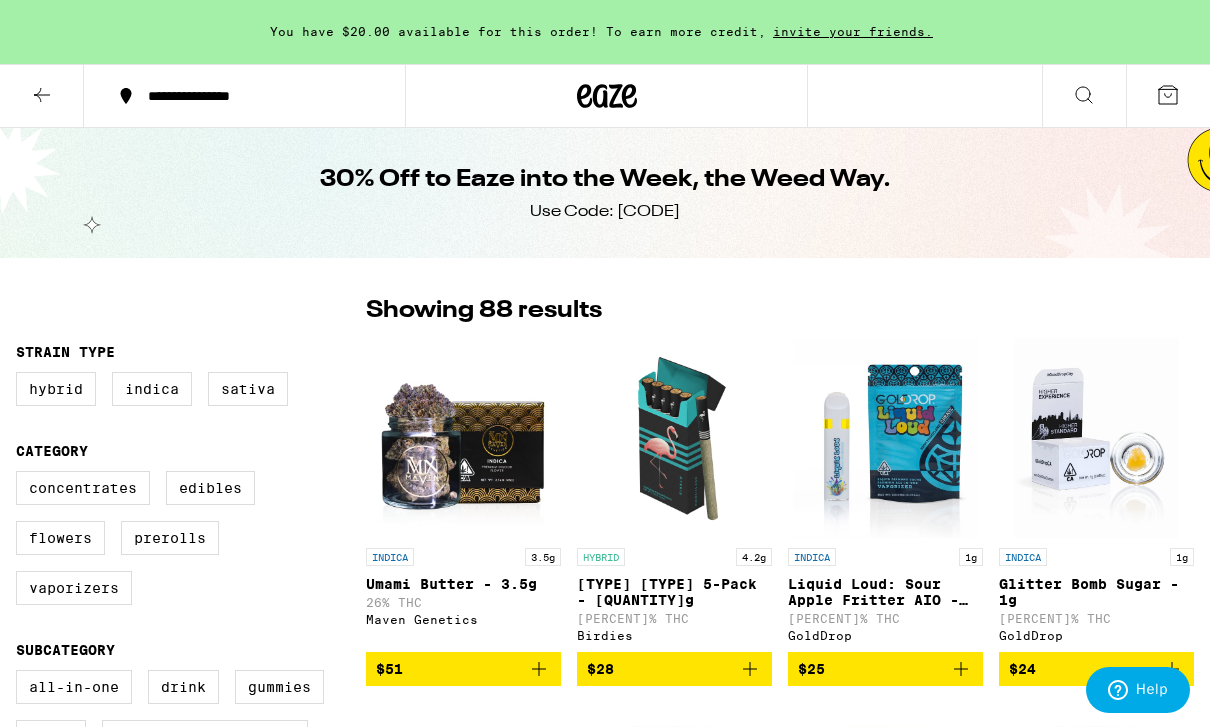 click 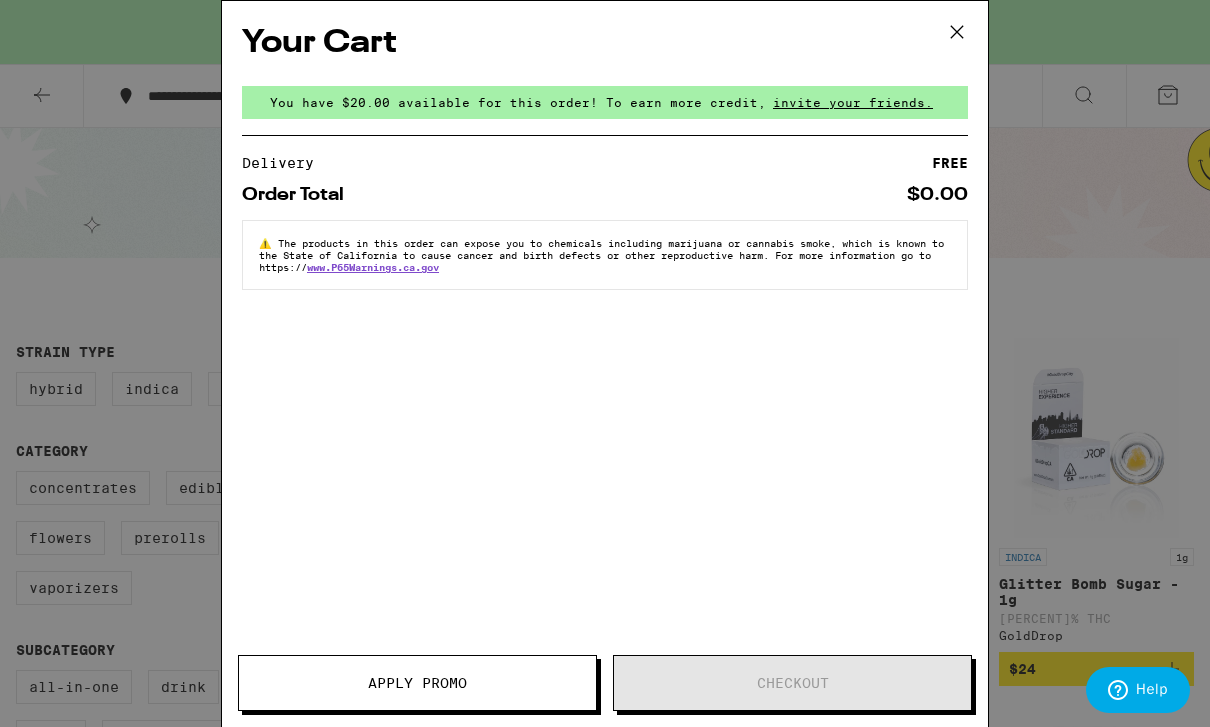 click on "Your Cart You have $[PRICE].00 available for this order! To earn more credit, invite your friends. Delivery FREE Order Total $[PRICE].00 ⚠️ The products in this order can expose you to chemicals including marijuana or cannabis smoke, which is known to the State of California to cause cancer and birth defects or other reproductive harm. For more information go to https:// www.P65Warnings.ca.gov Apply Promo Checkout" at bounding box center [605, 363] 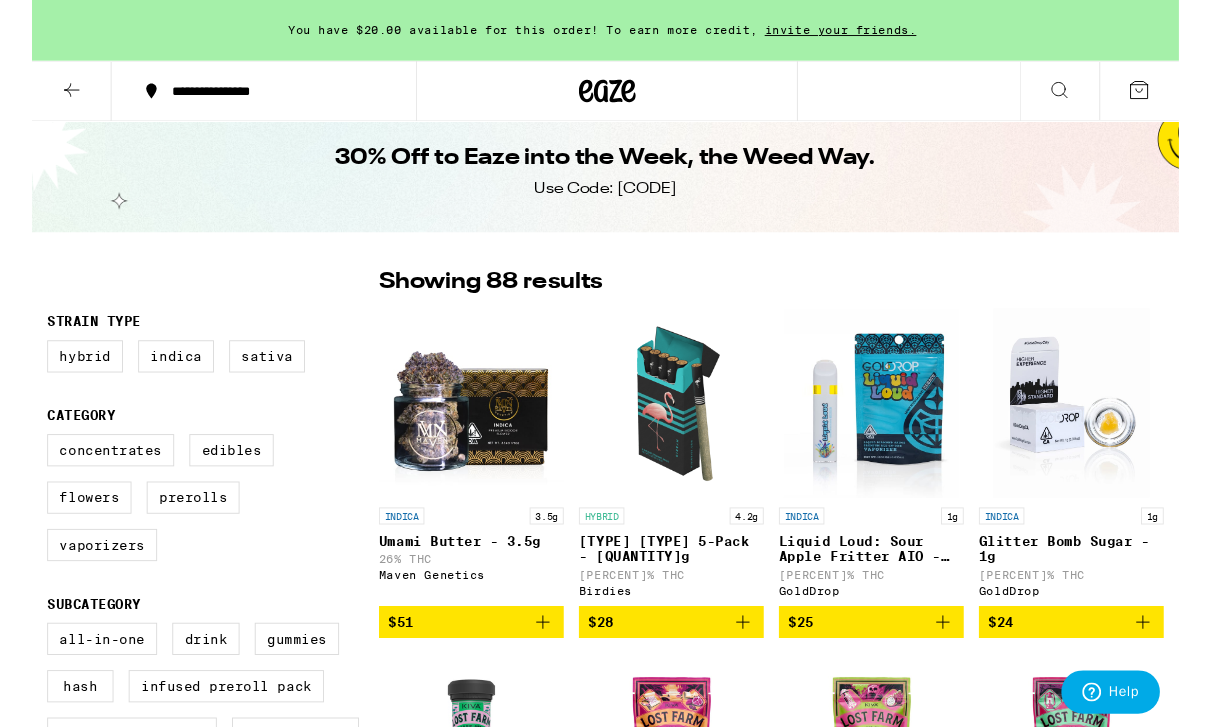 scroll, scrollTop: 0, scrollLeft: 0, axis: both 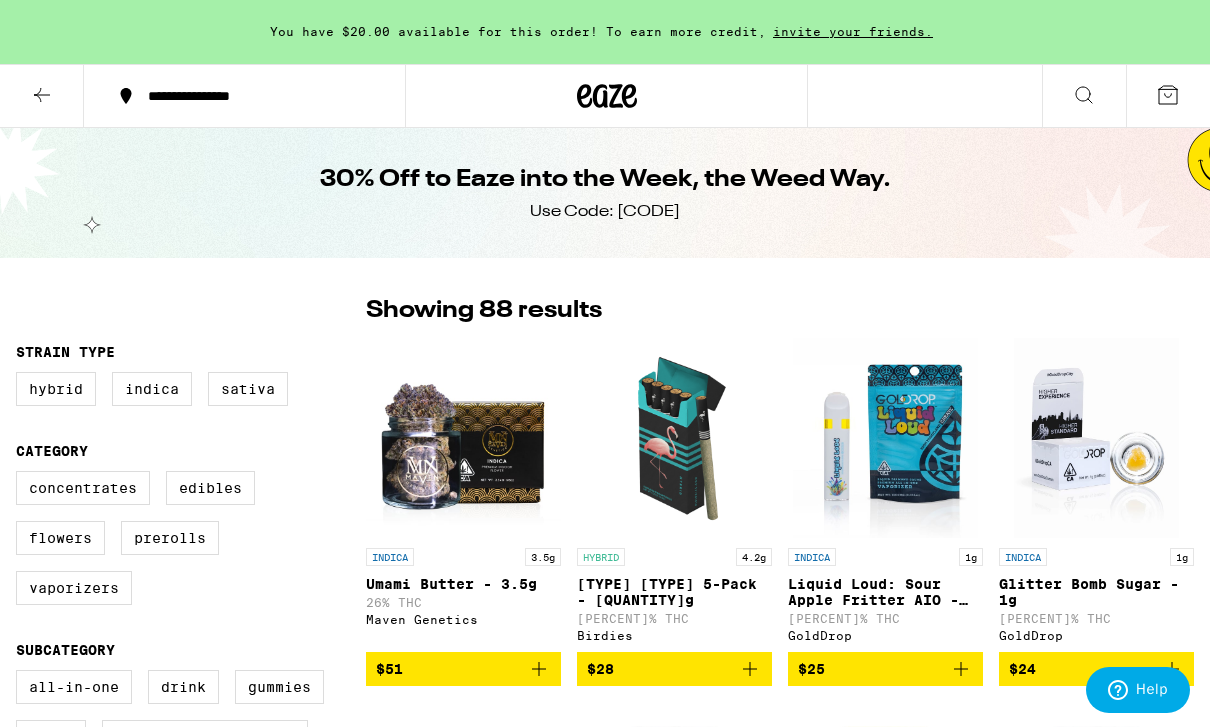 click at bounding box center [606, 96] 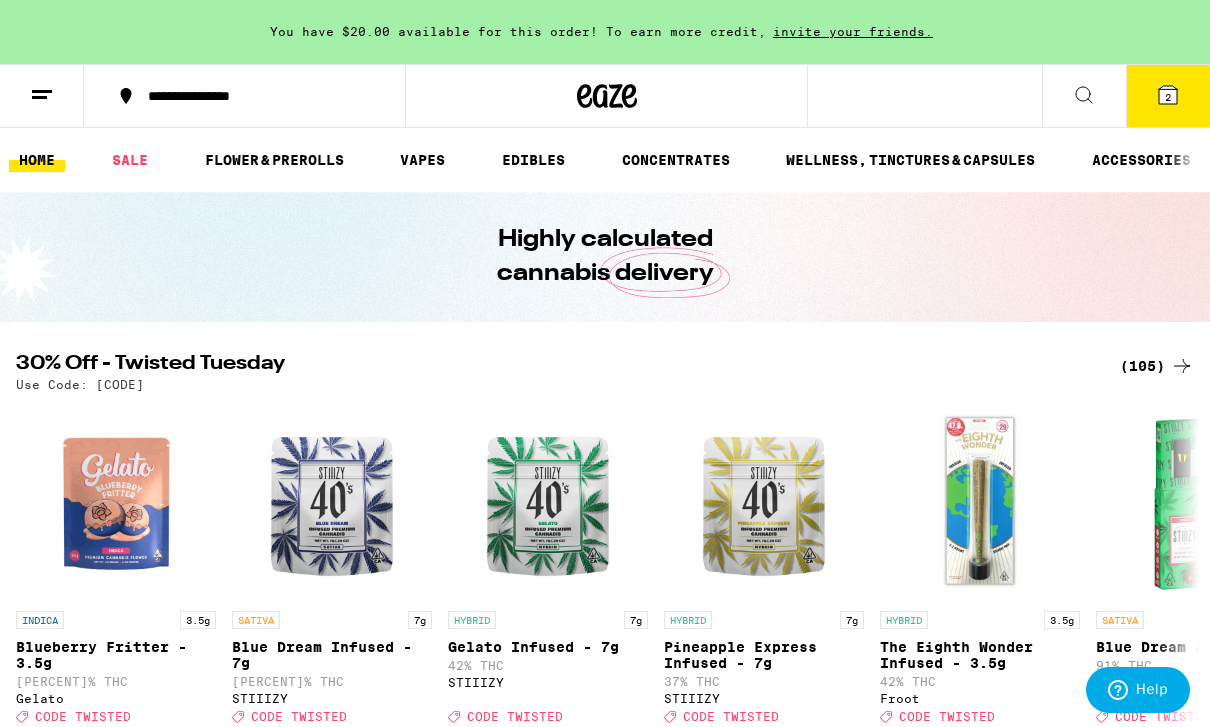 scroll, scrollTop: 0, scrollLeft: 0, axis: both 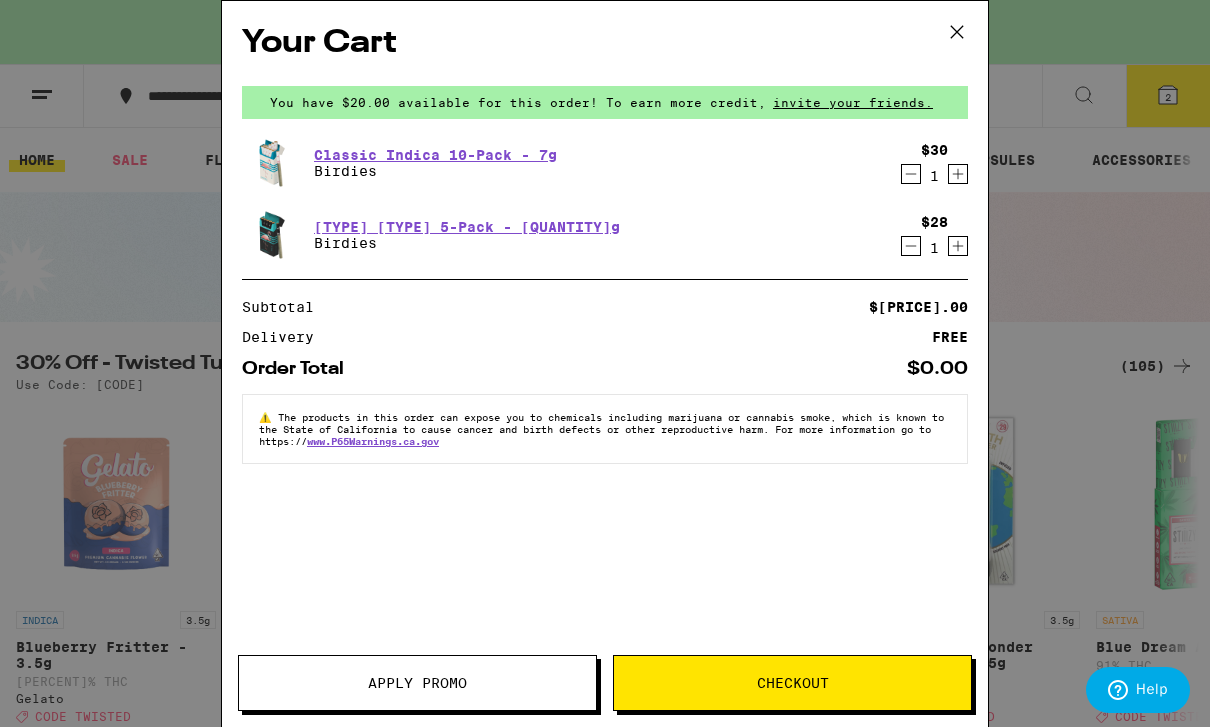 drag, startPoint x: 1180, startPoint y: 95, endPoint x: 1157, endPoint y: 103, distance: 24.351591 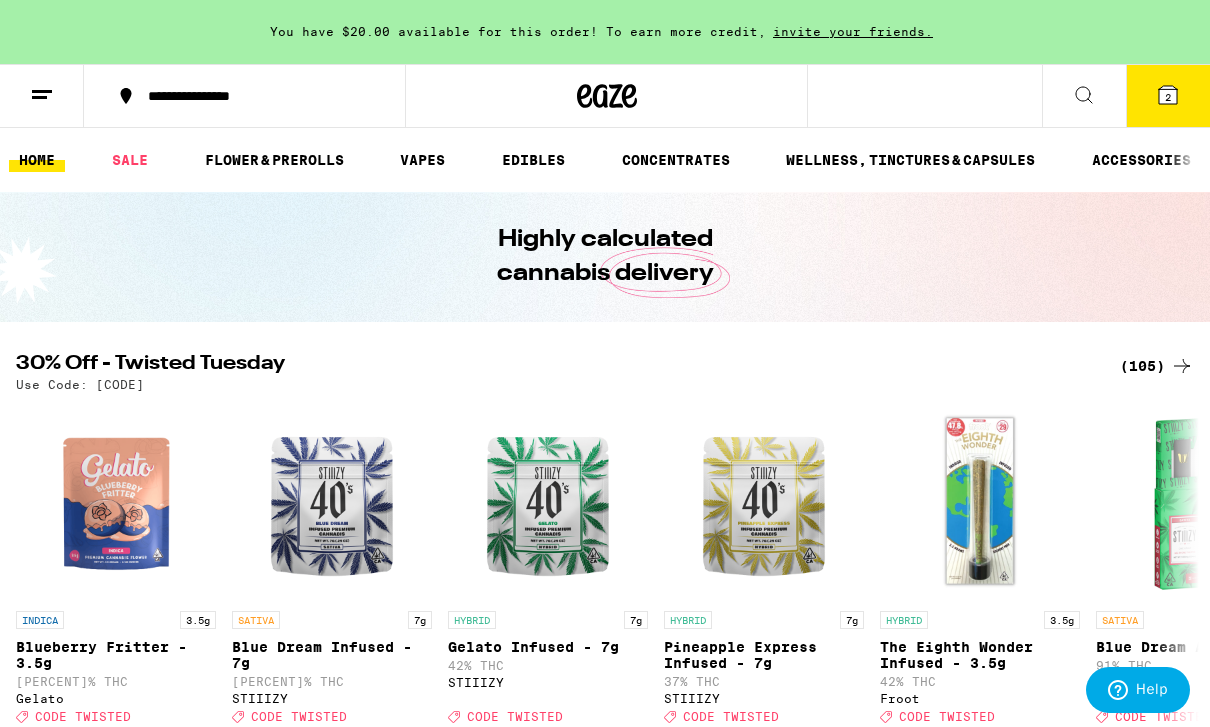 scroll, scrollTop: 0, scrollLeft: 0, axis: both 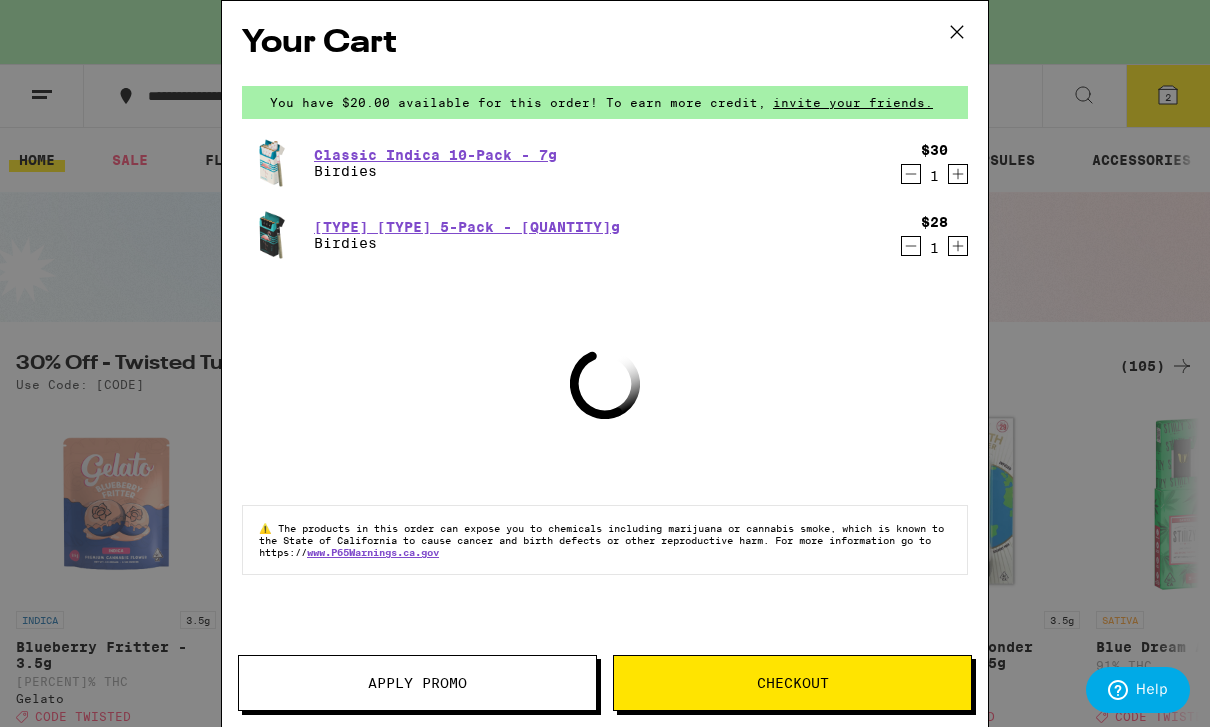 click 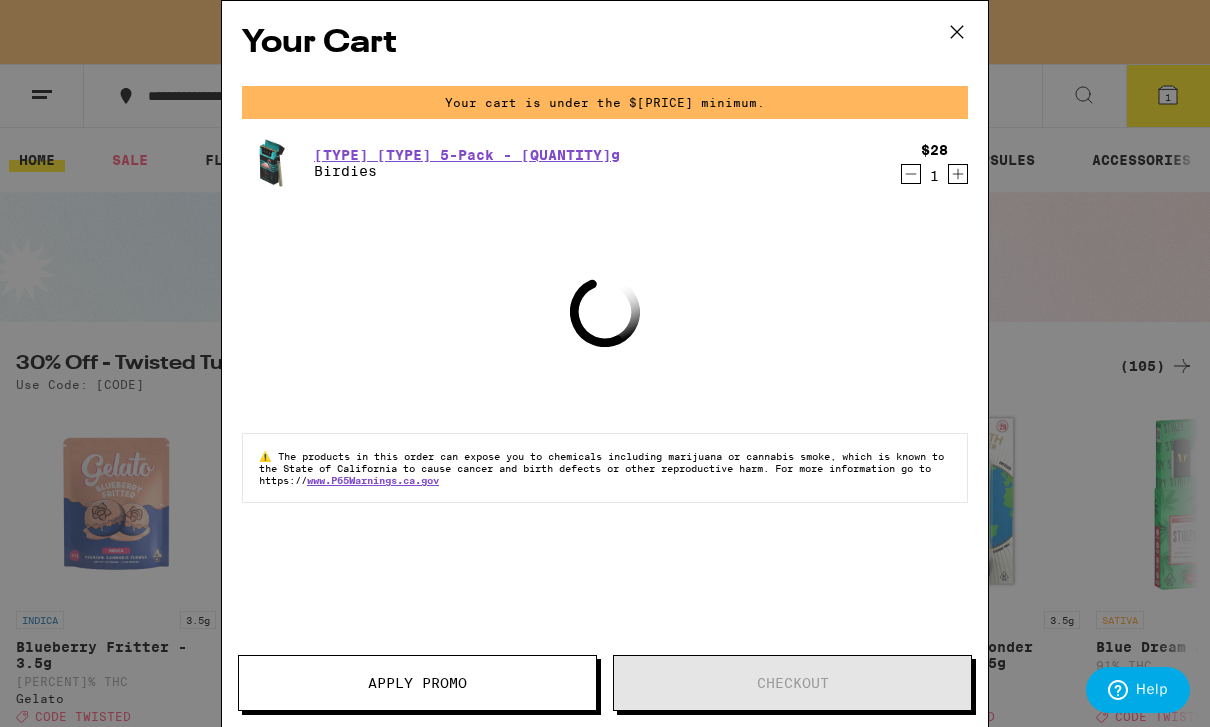 click 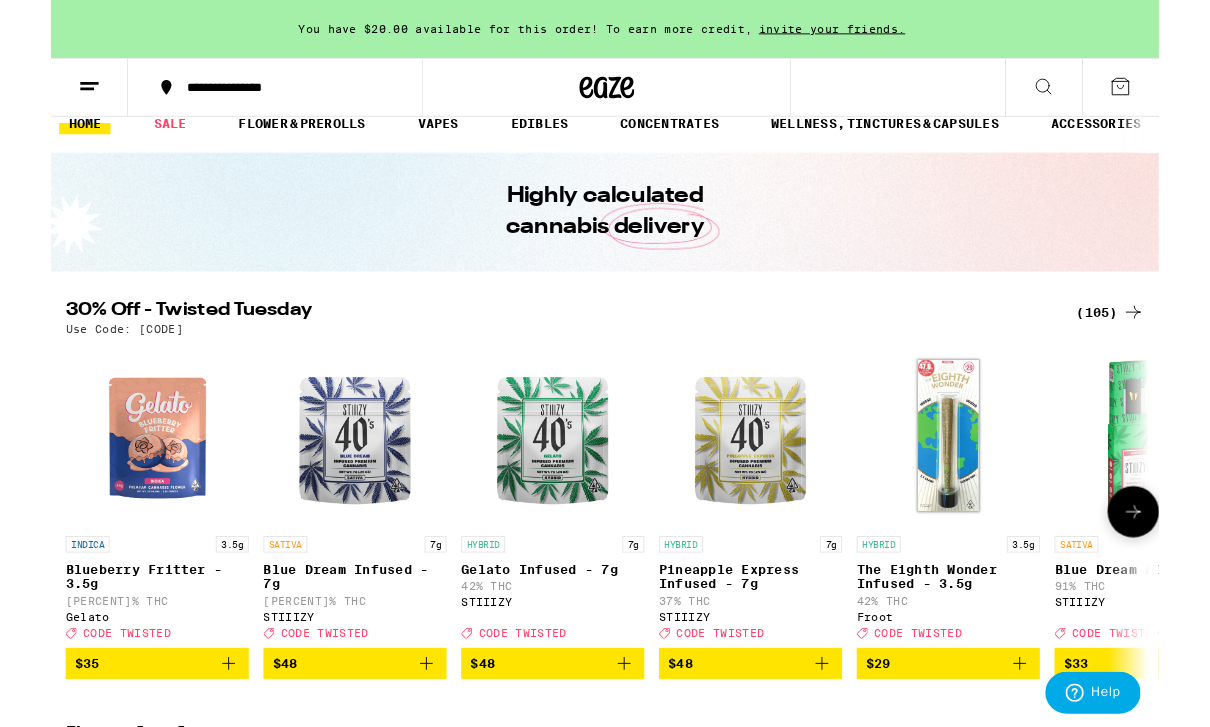 scroll, scrollTop: 25, scrollLeft: 0, axis: vertical 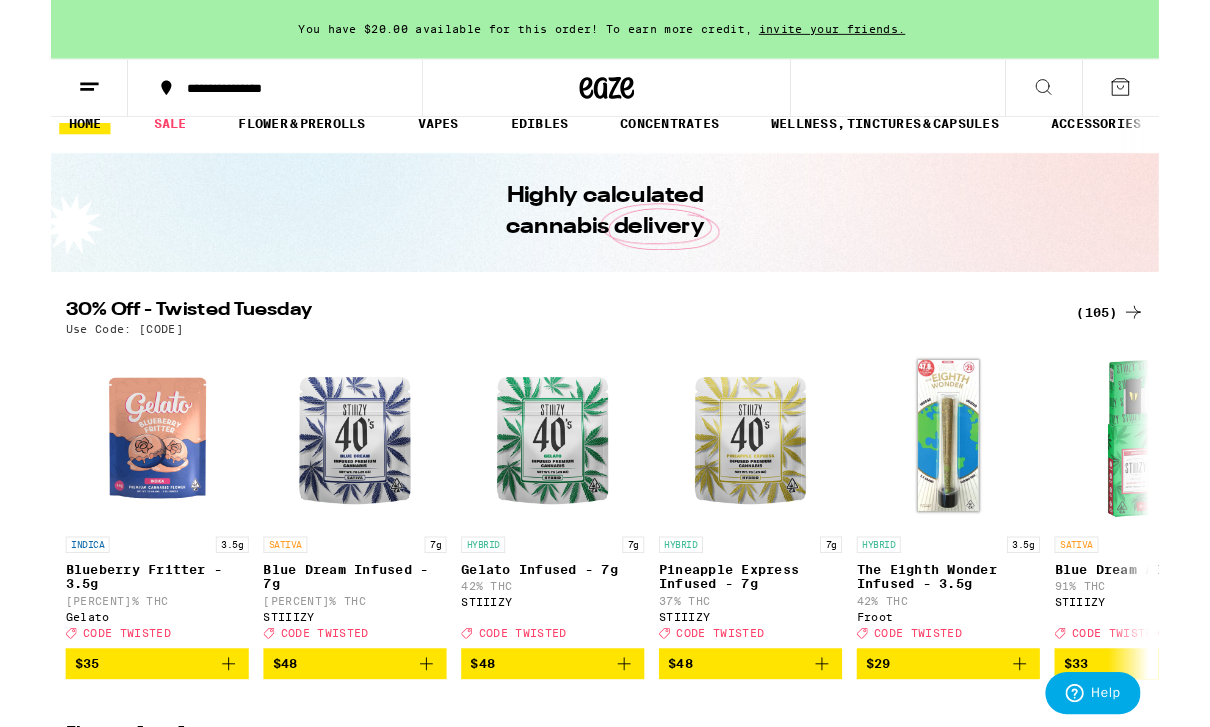 click on "(105)" at bounding box center (1157, 341) 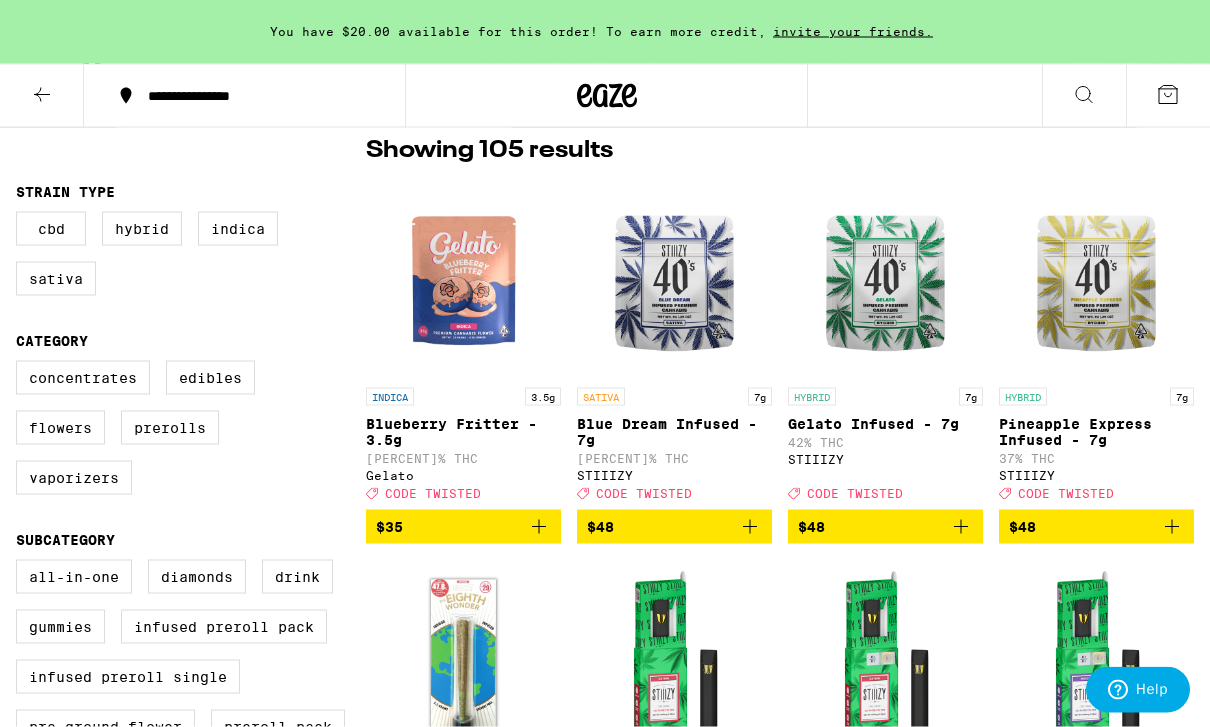 scroll, scrollTop: 0, scrollLeft: 0, axis: both 